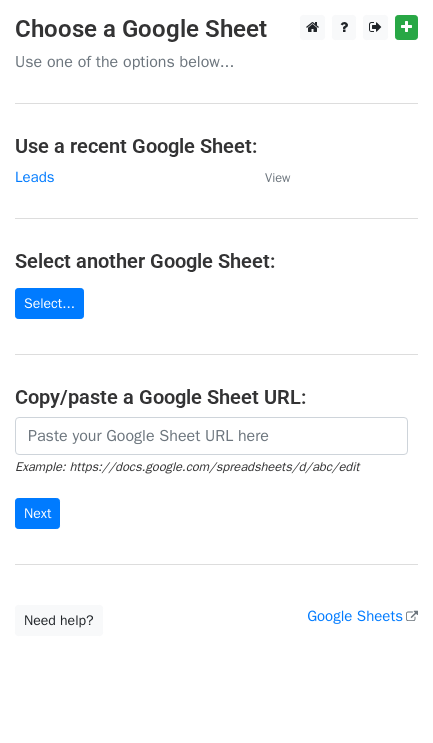 scroll, scrollTop: 0, scrollLeft: 0, axis: both 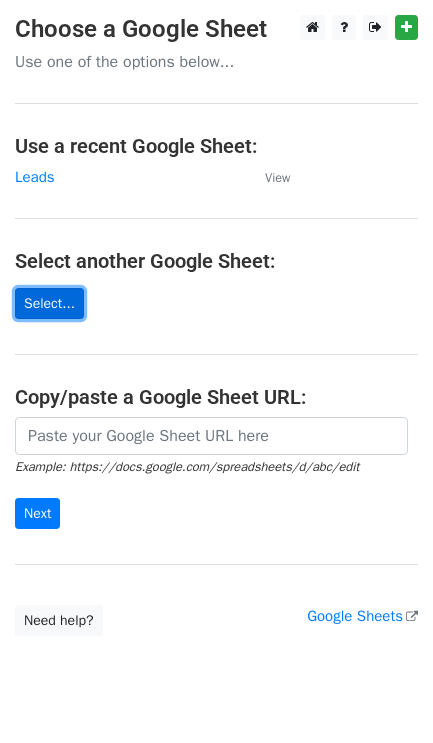 click on "Select..." at bounding box center (49, 303) 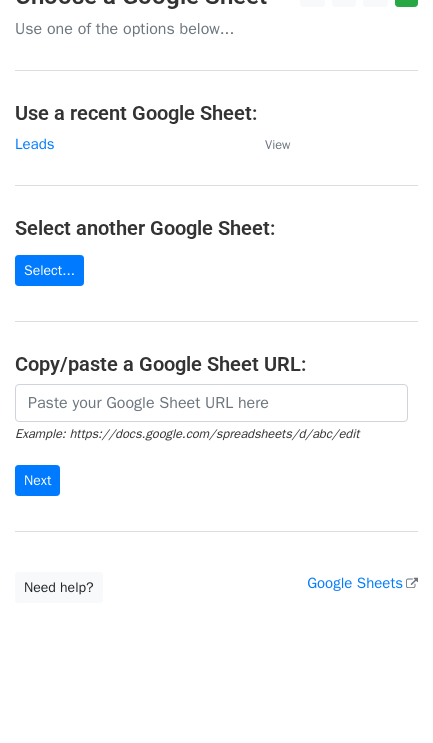 scroll, scrollTop: 55, scrollLeft: 0, axis: vertical 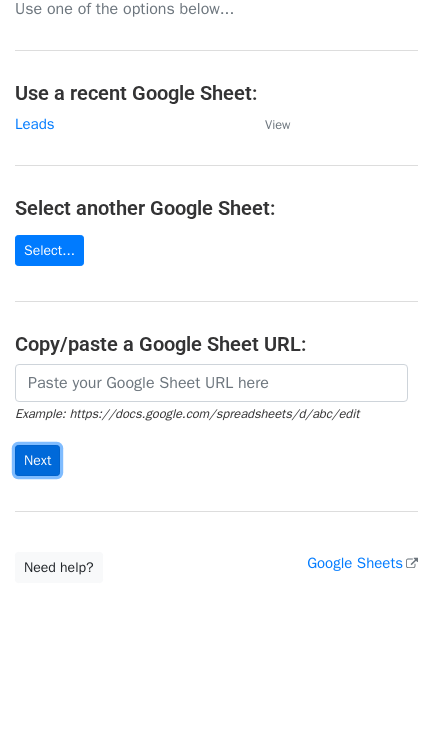click on "Next" at bounding box center (37, 460) 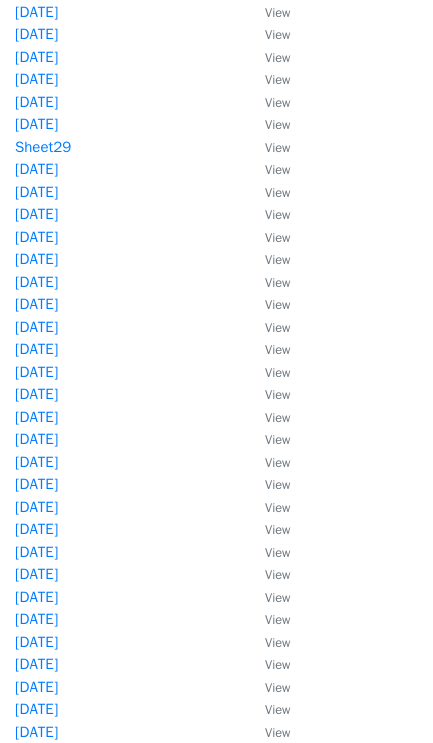 scroll, scrollTop: 237, scrollLeft: 0, axis: vertical 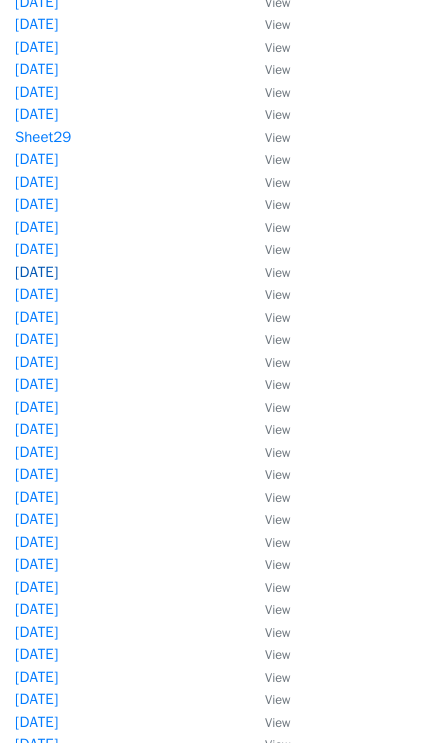 click on "15-05-20205" at bounding box center [36, 272] 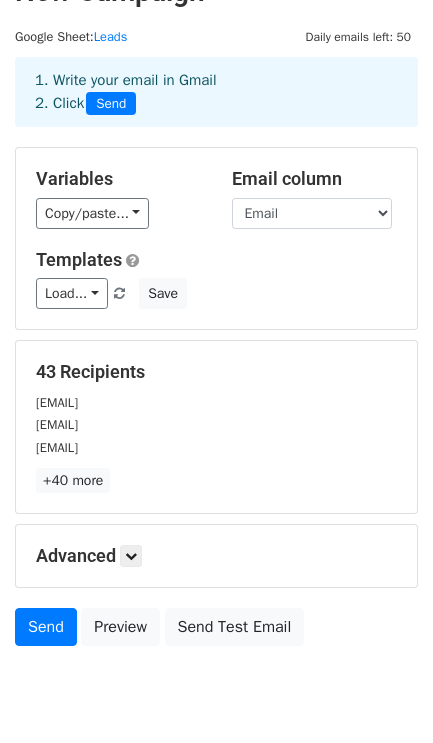 scroll, scrollTop: 0, scrollLeft: 0, axis: both 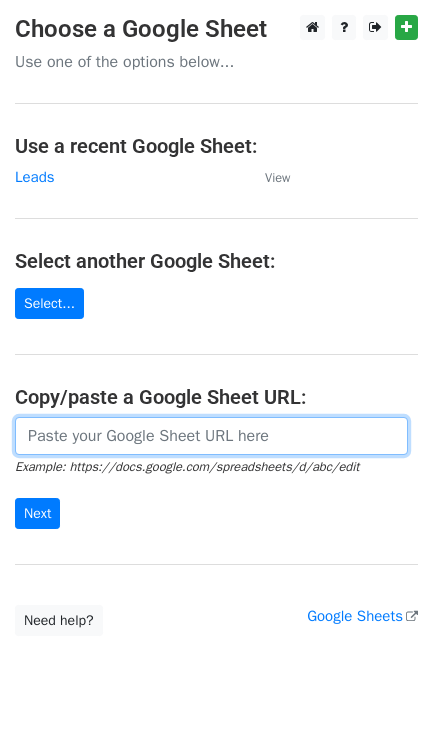 click at bounding box center (211, 436) 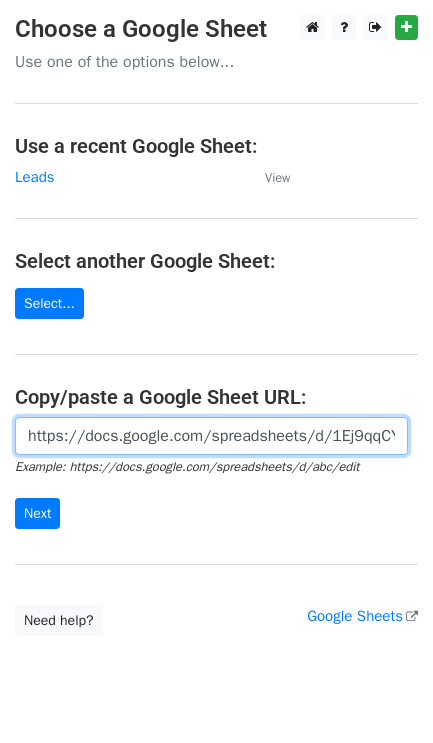 scroll, scrollTop: 0, scrollLeft: 596, axis: horizontal 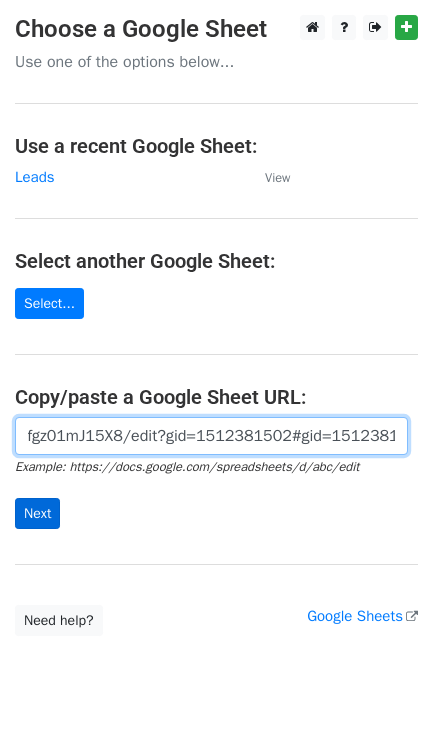 type on "https://docs.google.com/spreadsheets/d/1Ej9qqCYXfY1DDgSP3_kHaCDQ78sl0HT_fgz01mJ15X8/edit?gid=1512381502#gid=1512381502" 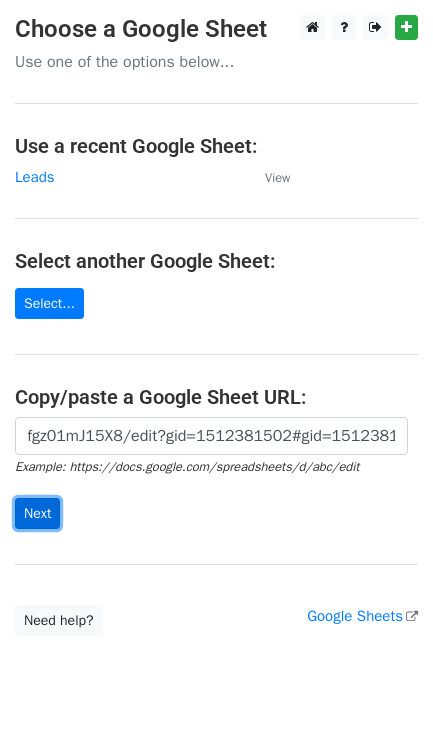 scroll, scrollTop: 0, scrollLeft: 0, axis: both 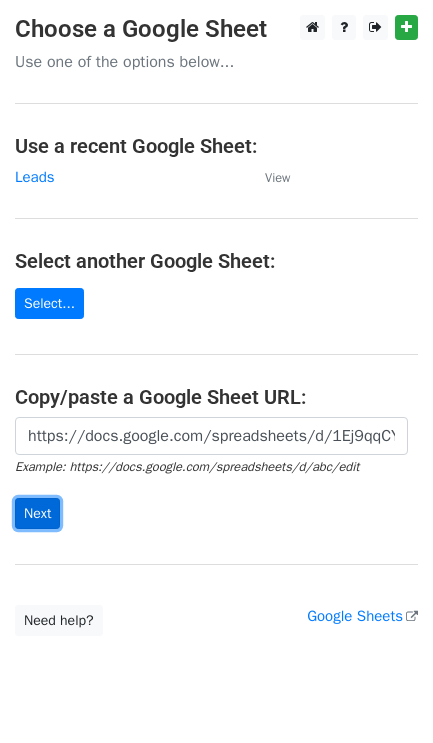 click on "Next" at bounding box center (37, 513) 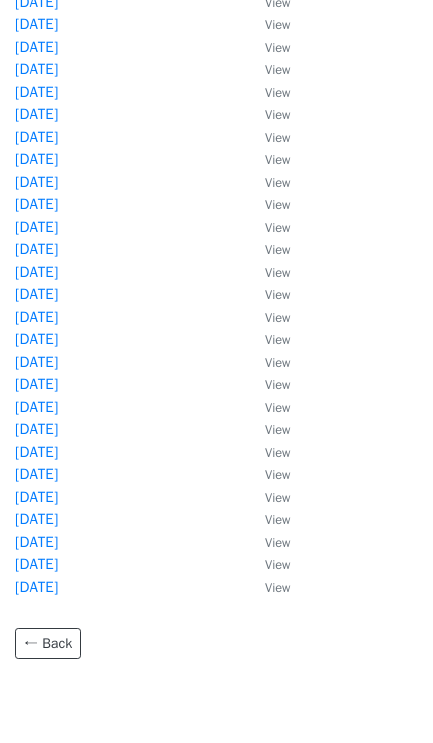 scroll, scrollTop: 508, scrollLeft: 0, axis: vertical 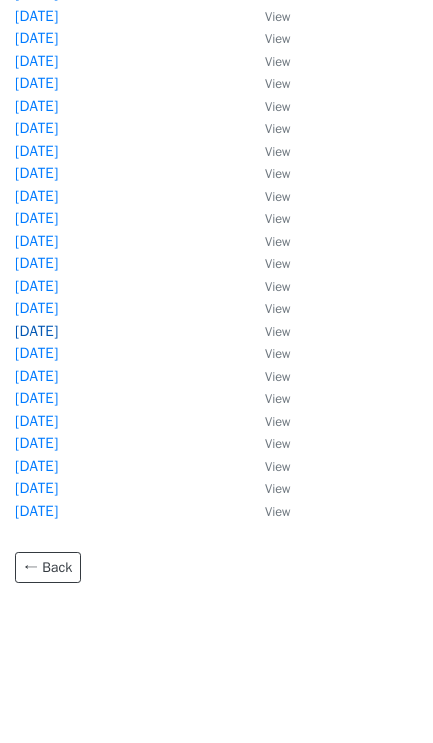 click on "14-07-2025" at bounding box center (36, 331) 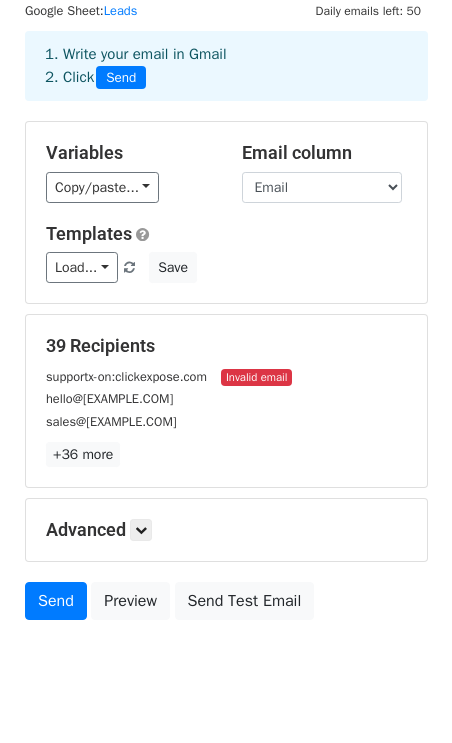 scroll, scrollTop: 118, scrollLeft: 0, axis: vertical 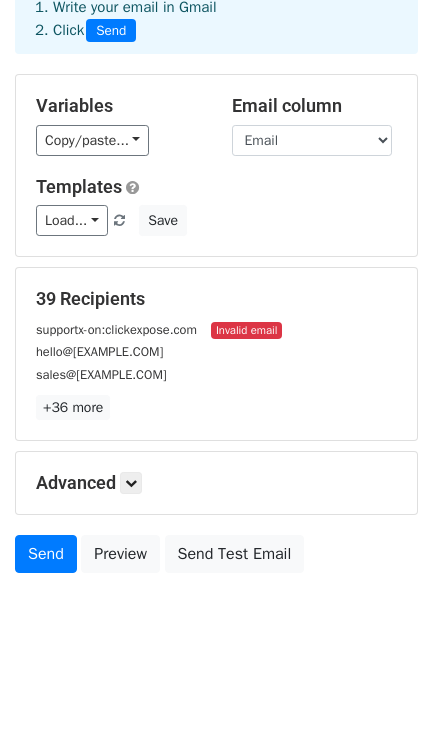 drag, startPoint x: 225, startPoint y: 333, endPoint x: 300, endPoint y: 341, distance: 75.42546 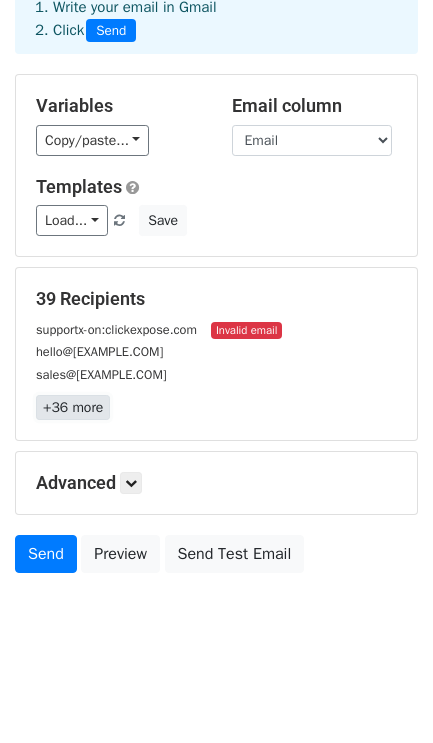 click on "+36 more" at bounding box center [73, 407] 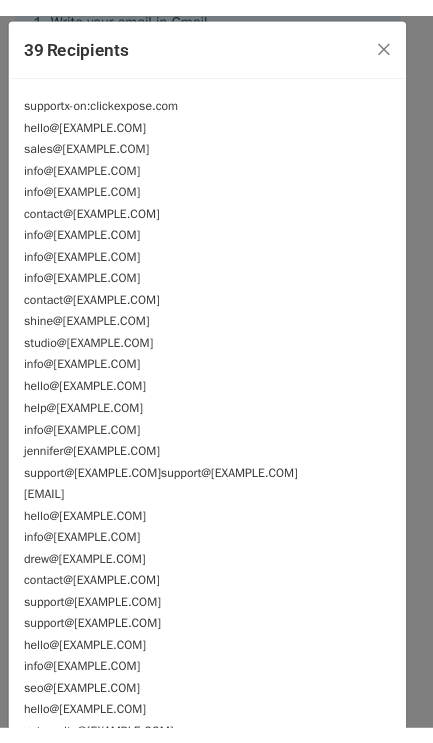 scroll, scrollTop: 0, scrollLeft: 0, axis: both 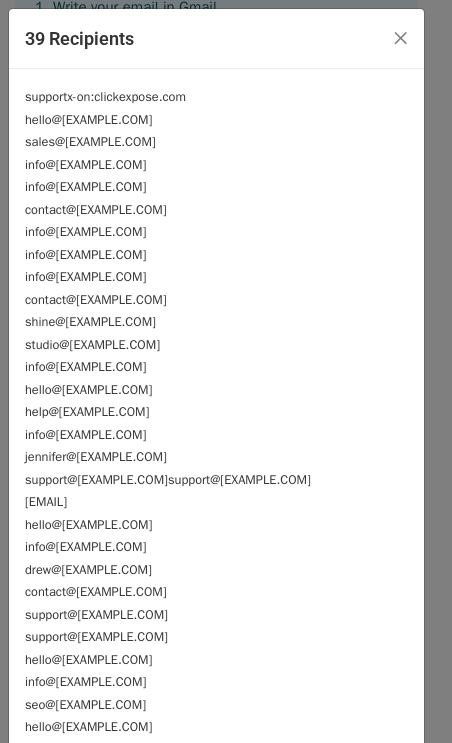 click on "supportx-on:clickexpose.com" at bounding box center [105, 97] 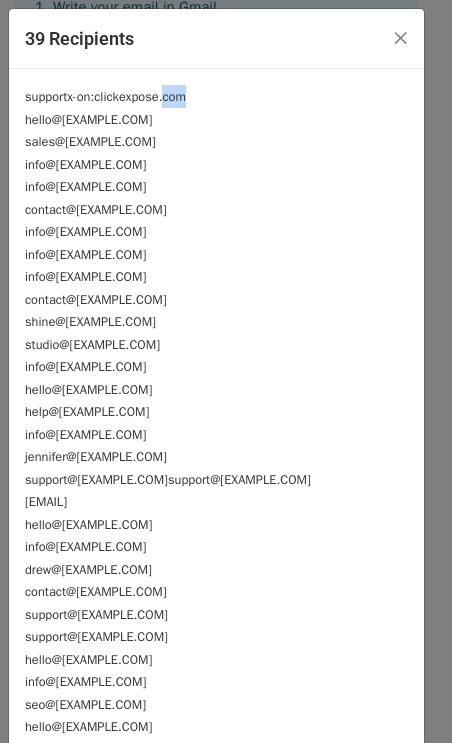 click on "supportx-on:clickexpose.com" at bounding box center (105, 97) 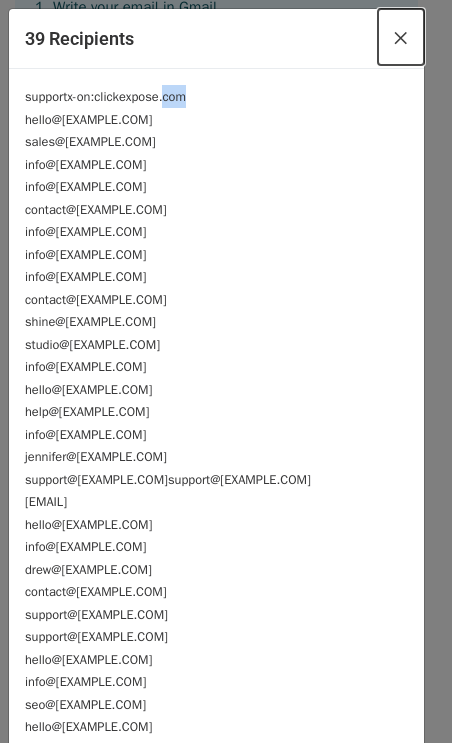click on "×" at bounding box center [401, 37] 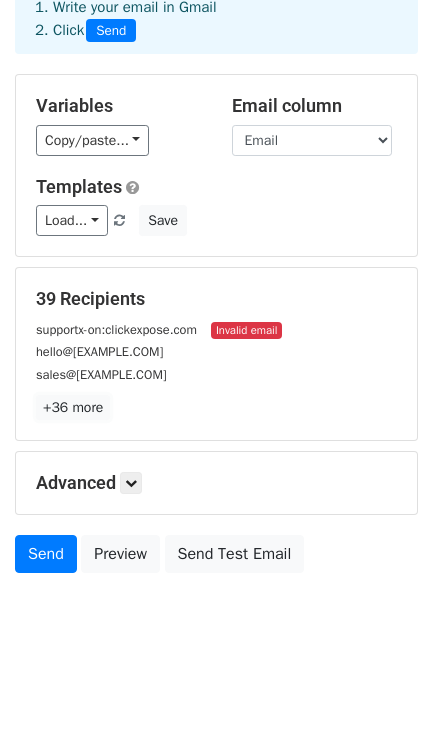 scroll, scrollTop: 118, scrollLeft: 0, axis: vertical 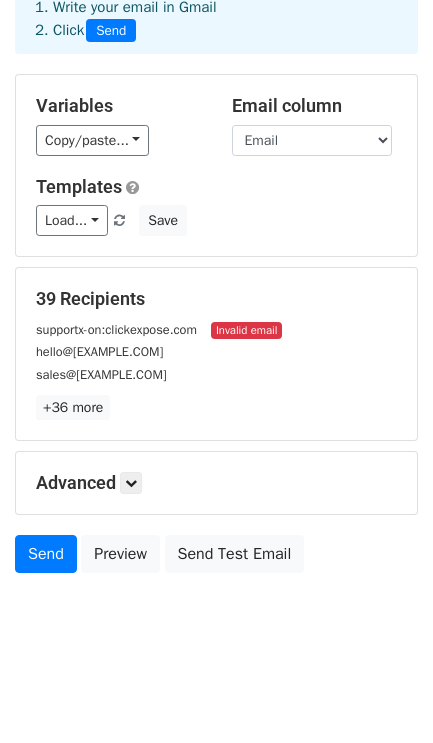 click on "Advanced
Tracking
Track Opens
UTM Codes
Track Clicks
Filters
Only include spreadsheet rows that match the following filters:
Schedule
Send now
Unsubscribe
Add unsubscribe link
Copy unsubscribe link" at bounding box center (216, 483) 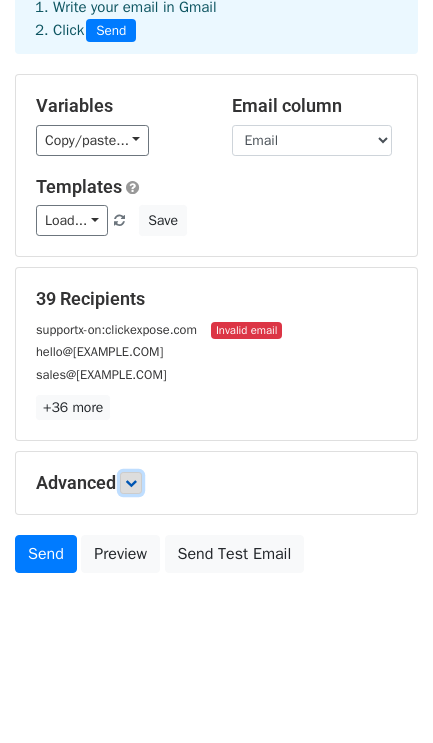 click at bounding box center [131, 483] 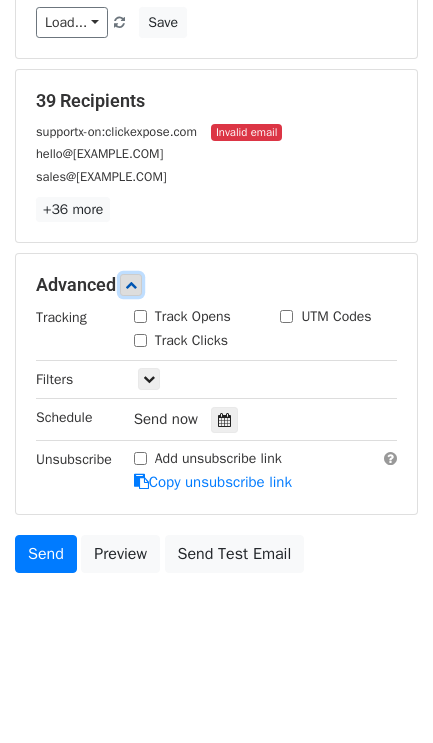 scroll, scrollTop: 316, scrollLeft: 0, axis: vertical 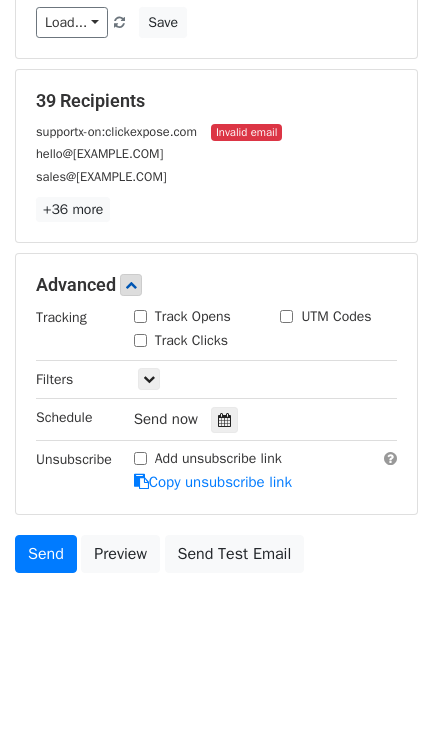 click on "Track Opens" at bounding box center [140, 316] 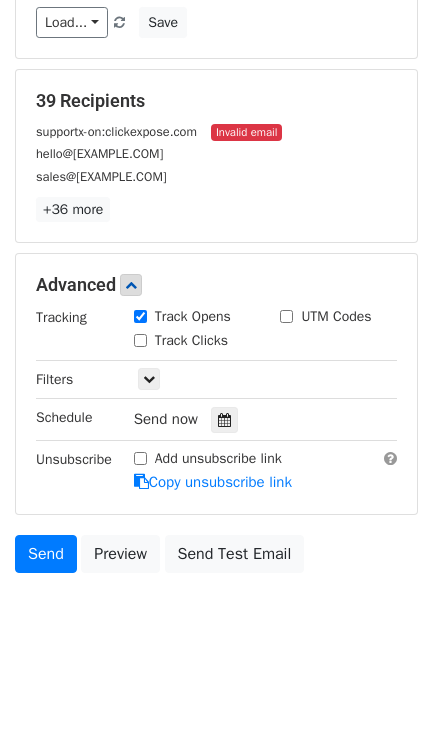 click on "Track Opens" at bounding box center (140, 316) 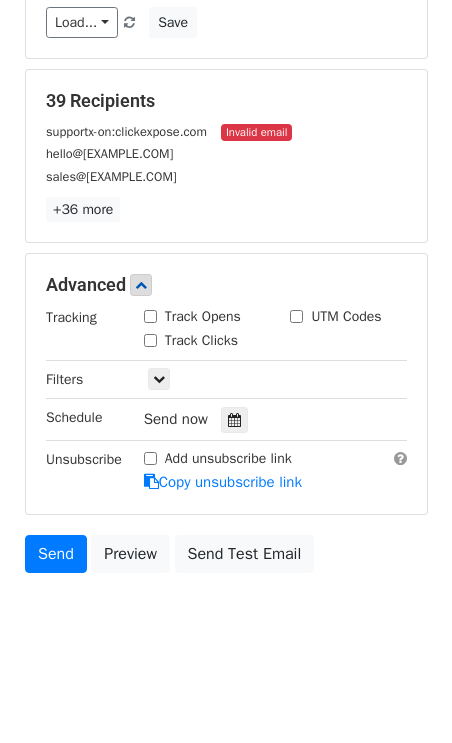 scroll, scrollTop: 0, scrollLeft: 0, axis: both 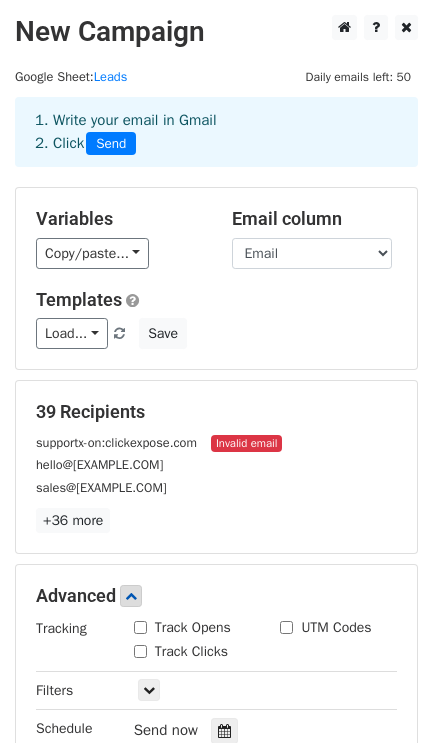 click on "Invalid email" at bounding box center [246, 443] 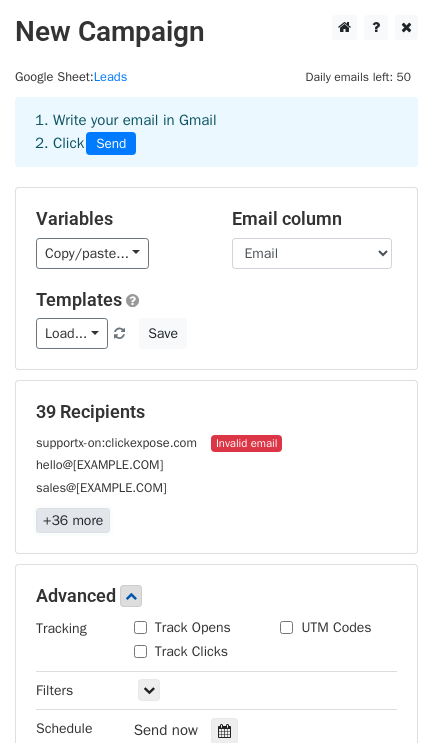 click on "+36 more" at bounding box center [73, 520] 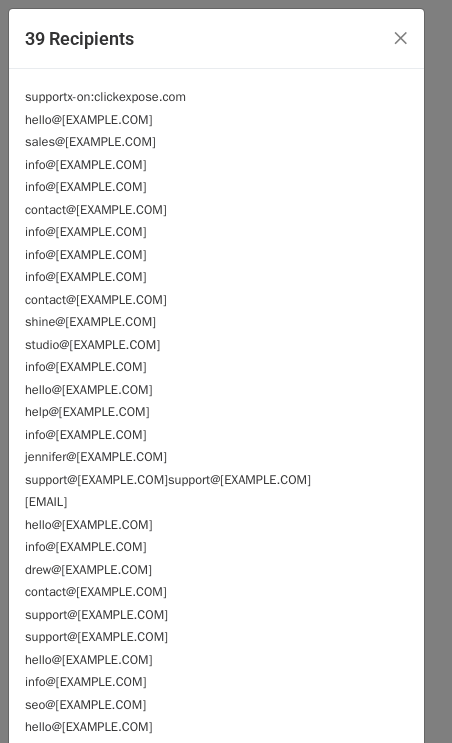 scroll, scrollTop: 331, scrollLeft: 0, axis: vertical 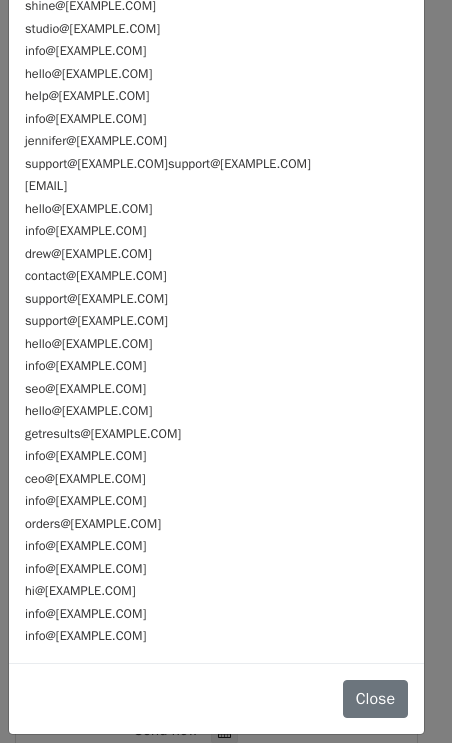 click on "info@[EXAMPLE.COM]" at bounding box center [216, 500] 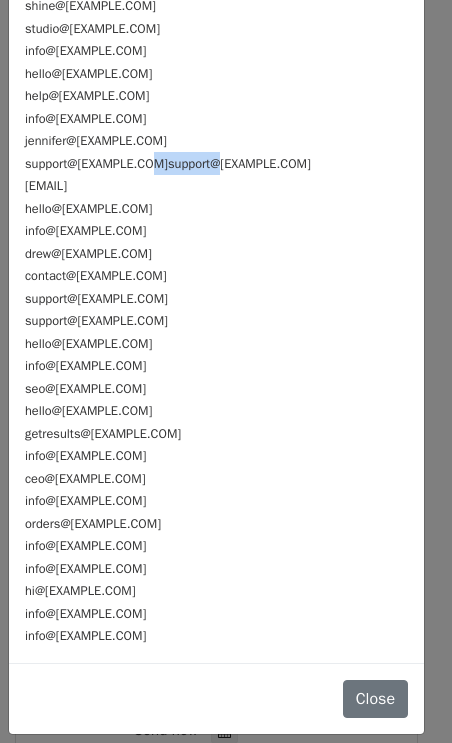 click on "support@[EXAMPLE.COM]support@[EXAMPLE.COM]" at bounding box center (168, 164) 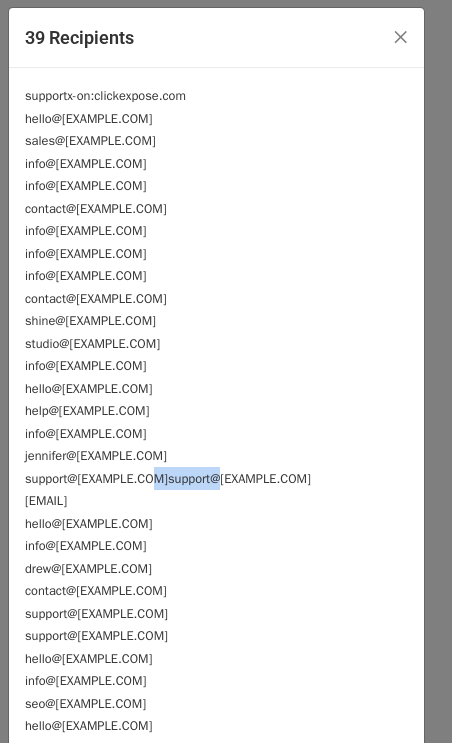scroll, scrollTop: 0, scrollLeft: 0, axis: both 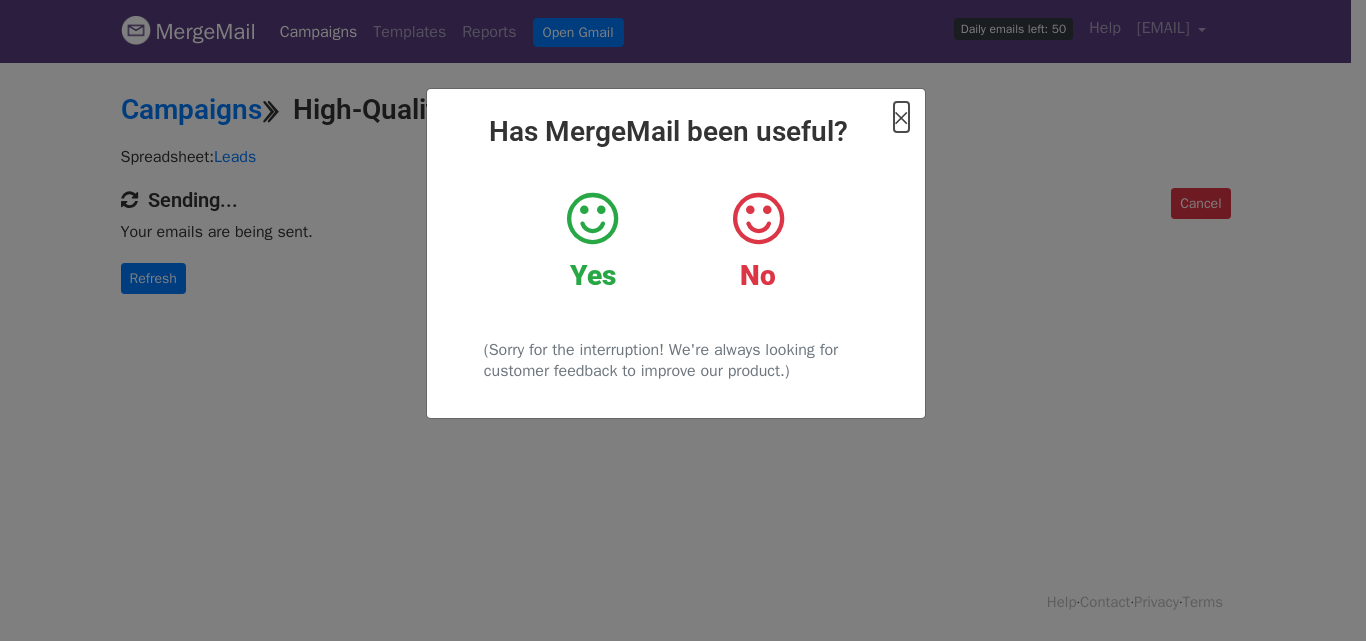 click on "×" at bounding box center [901, 117] 